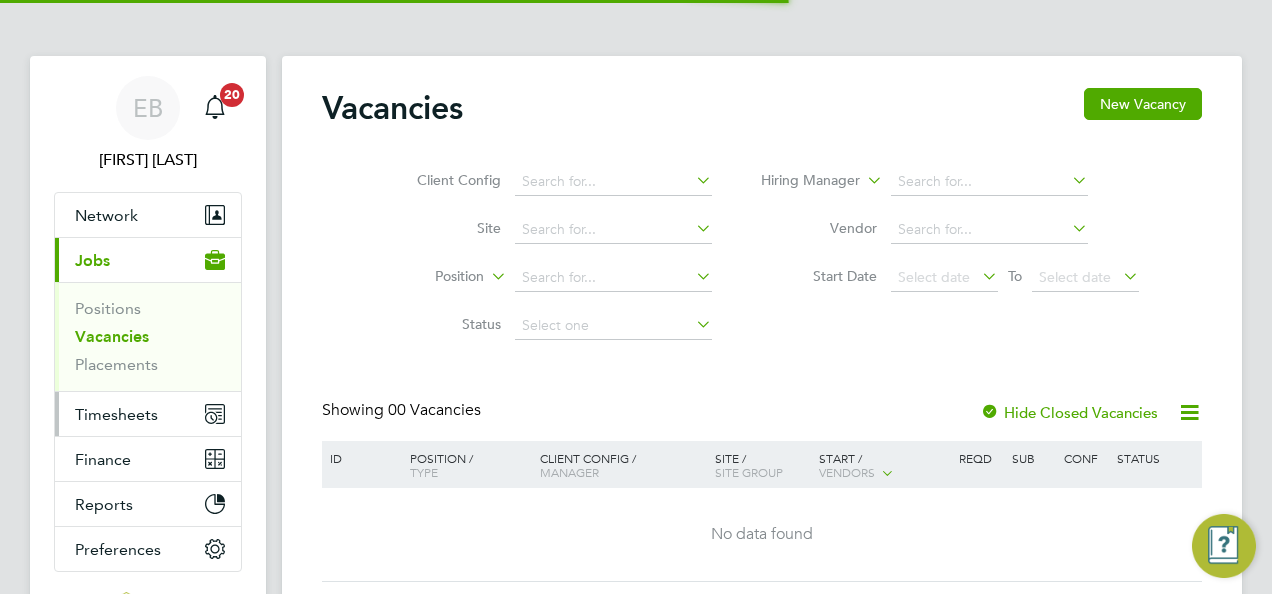 scroll, scrollTop: 0, scrollLeft: 0, axis: both 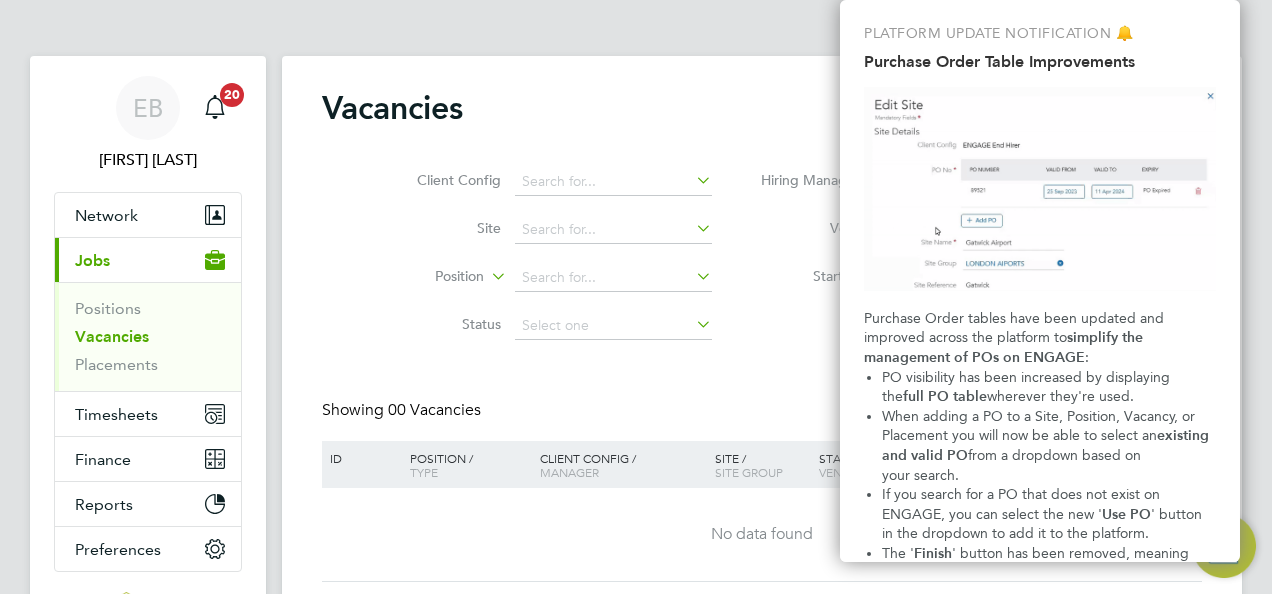drag, startPoint x: 664, startPoint y: 99, endPoint x: 666, endPoint y: 119, distance: 20.09975 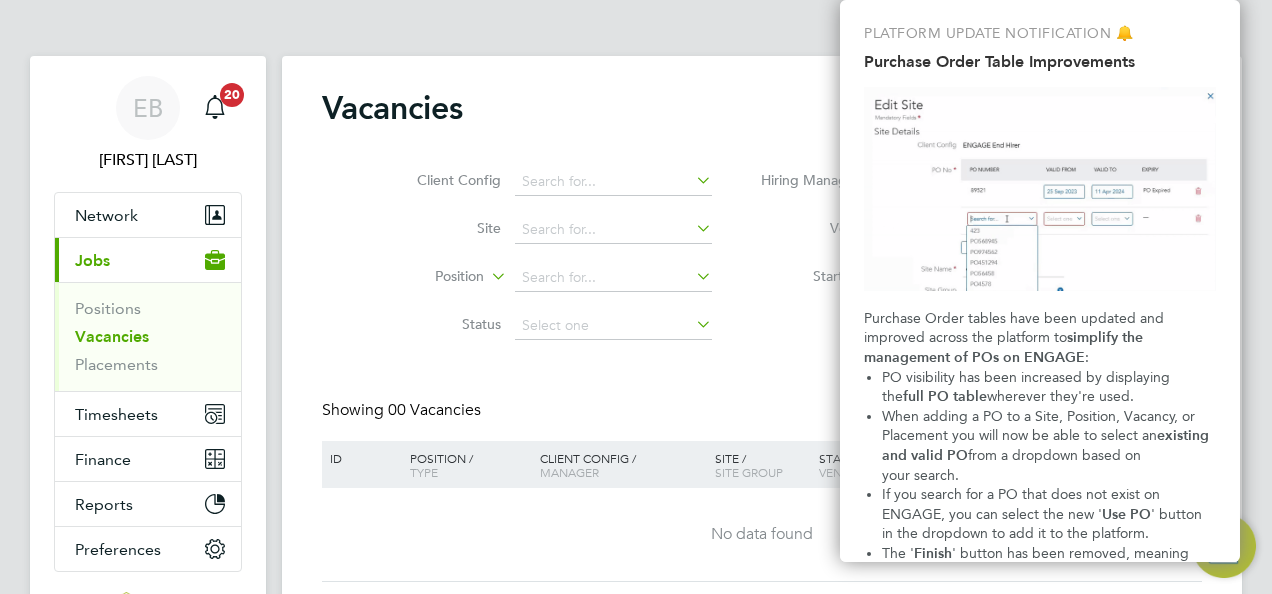 click on "Vacancies New Vacancy" 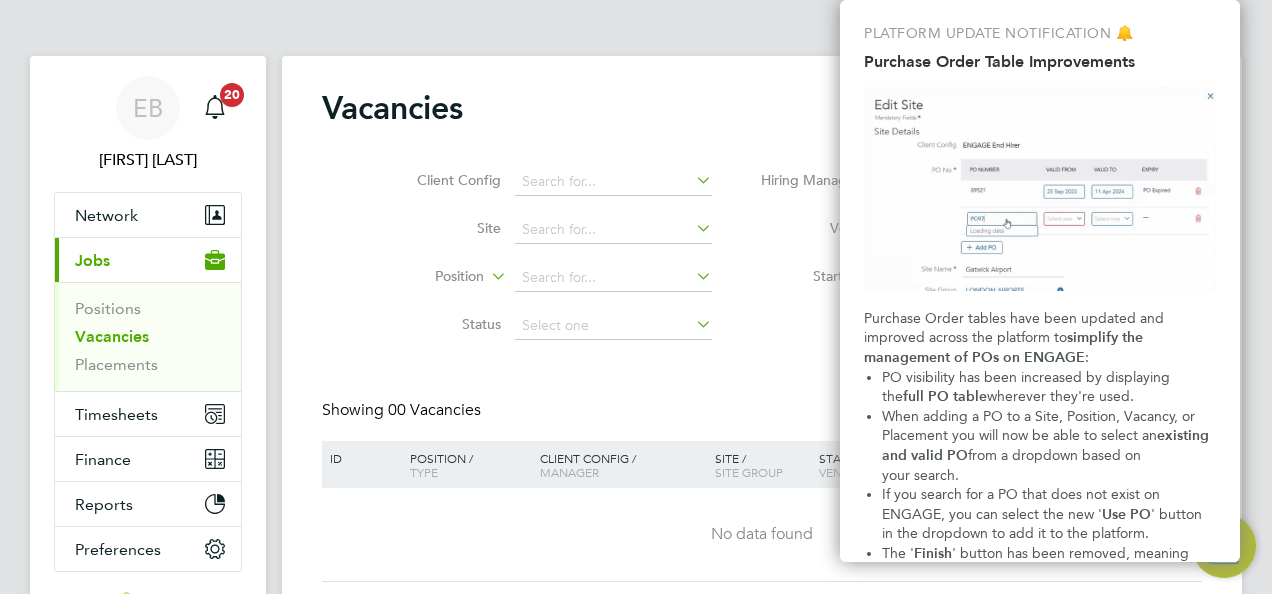 click on "Status" 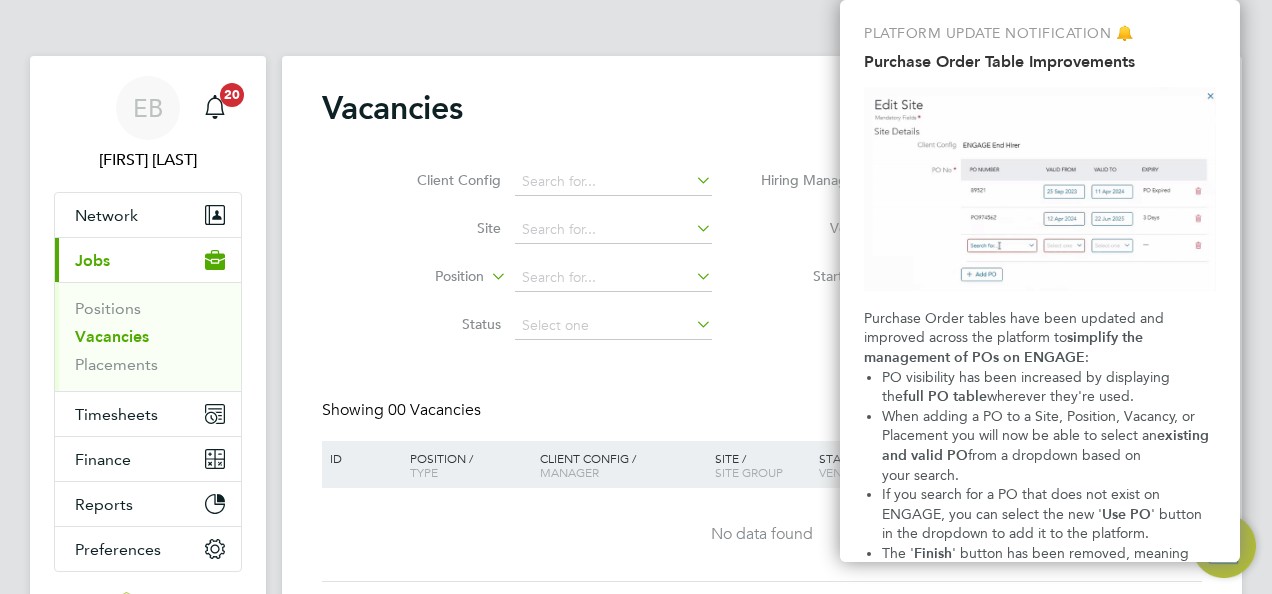 drag, startPoint x: 720, startPoint y: 338, endPoint x: 619, endPoint y: 73, distance: 283.5948 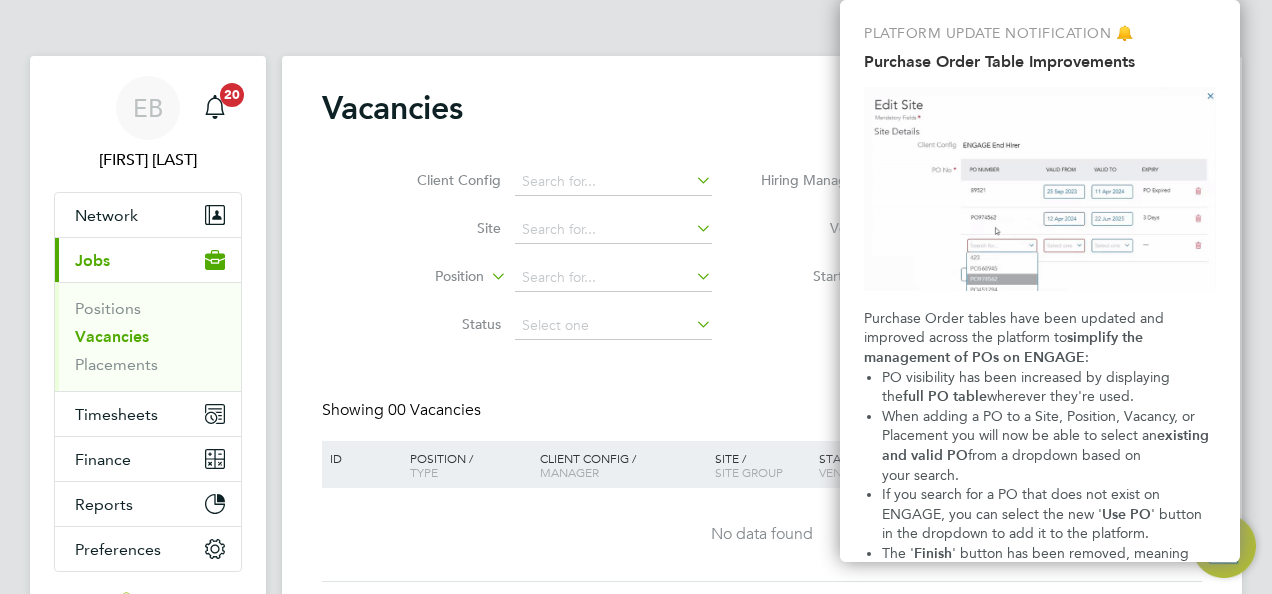click on "Vacancies New Vacancy Client Config     Site     Position     Status   Hiring Manager     Vendor   Start Date
Select date
To
Select date
Showing   00 Vacancies Hide Closed Vacancies ID  Position / Type   Client Config / Manager Site / Site Group Start / Vendors   Reqd Sub Conf Status No data found Show   more" 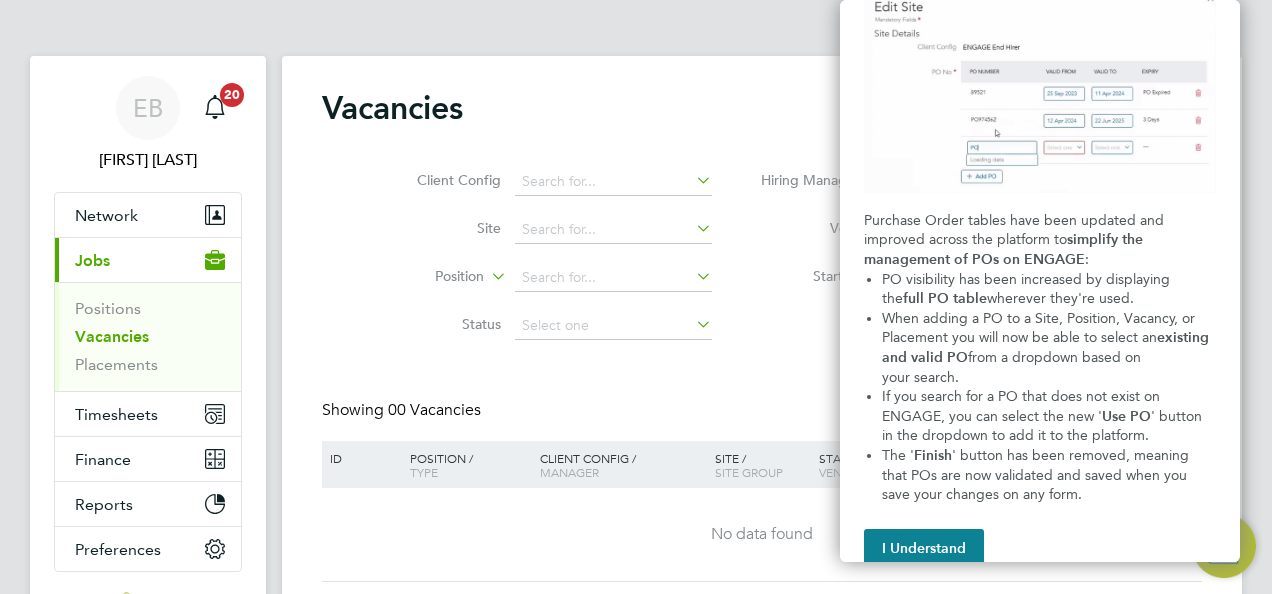scroll, scrollTop: 128, scrollLeft: 0, axis: vertical 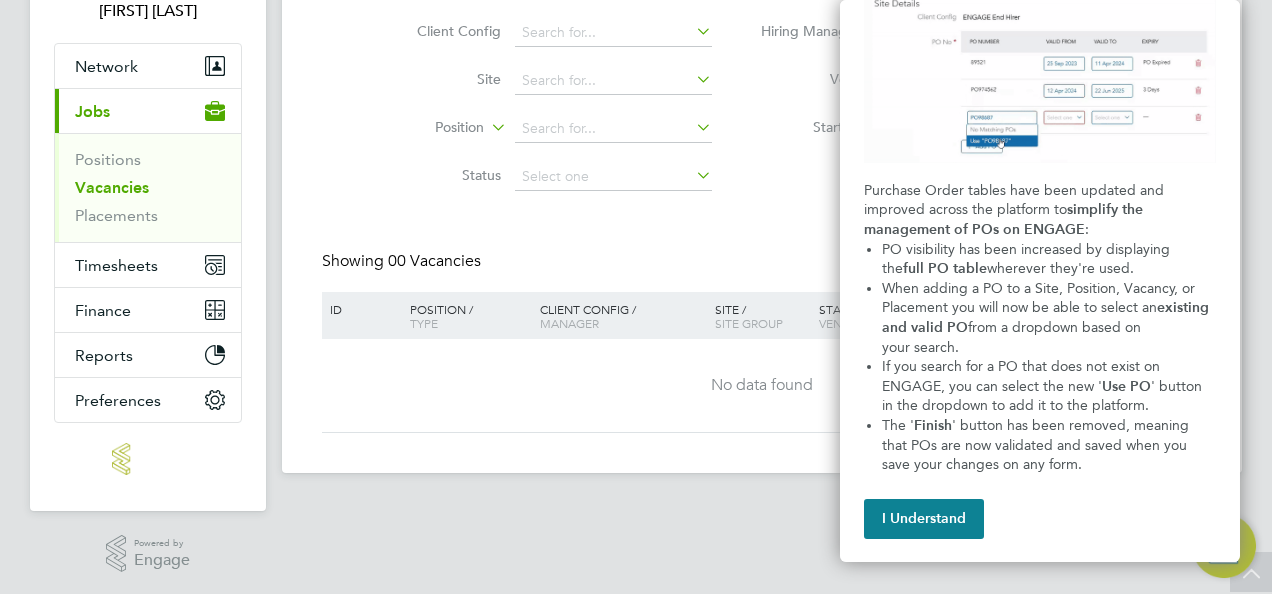 click on "I Understand" at bounding box center [924, 519] 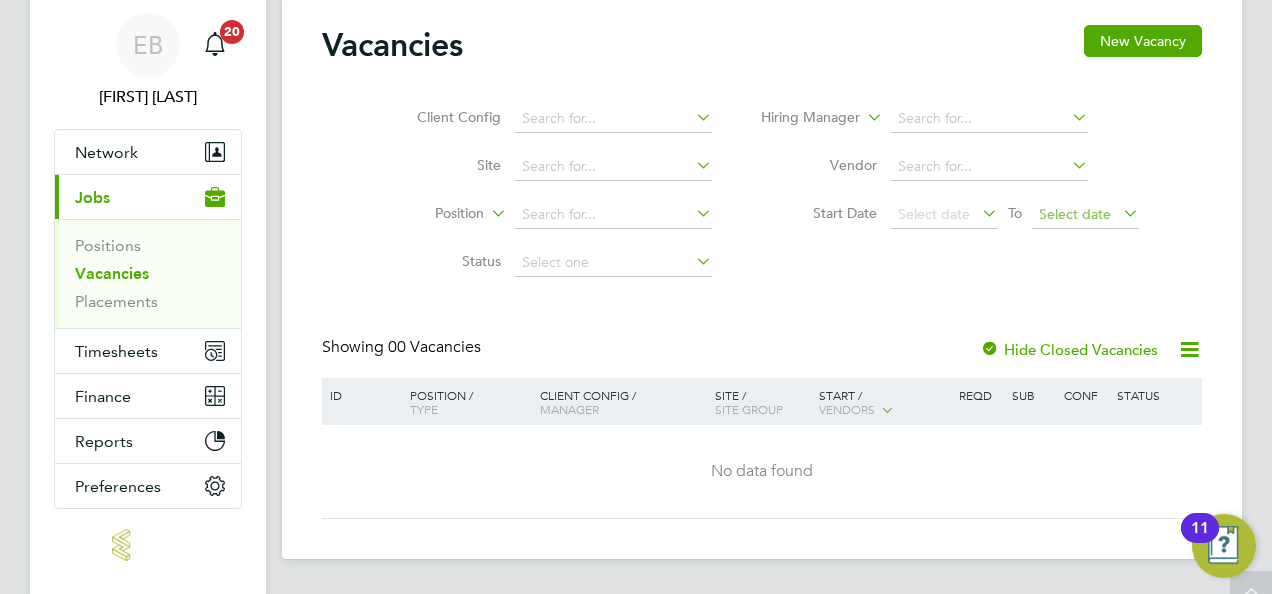 scroll, scrollTop: 0, scrollLeft: 0, axis: both 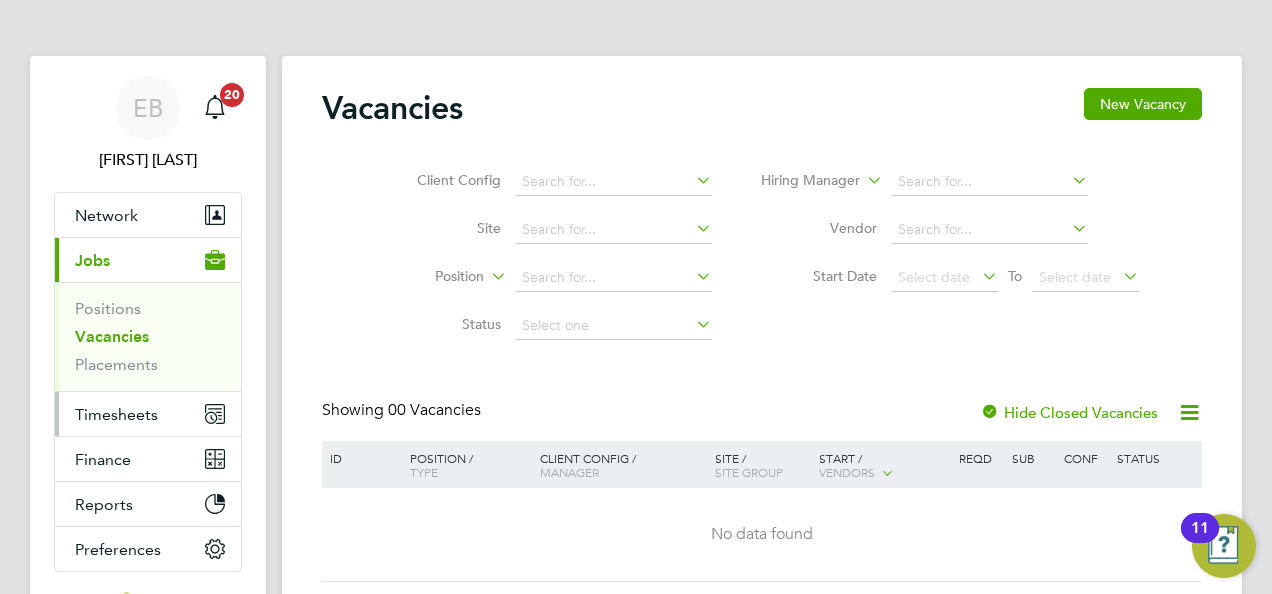 click on "Timesheets" at bounding box center [116, 414] 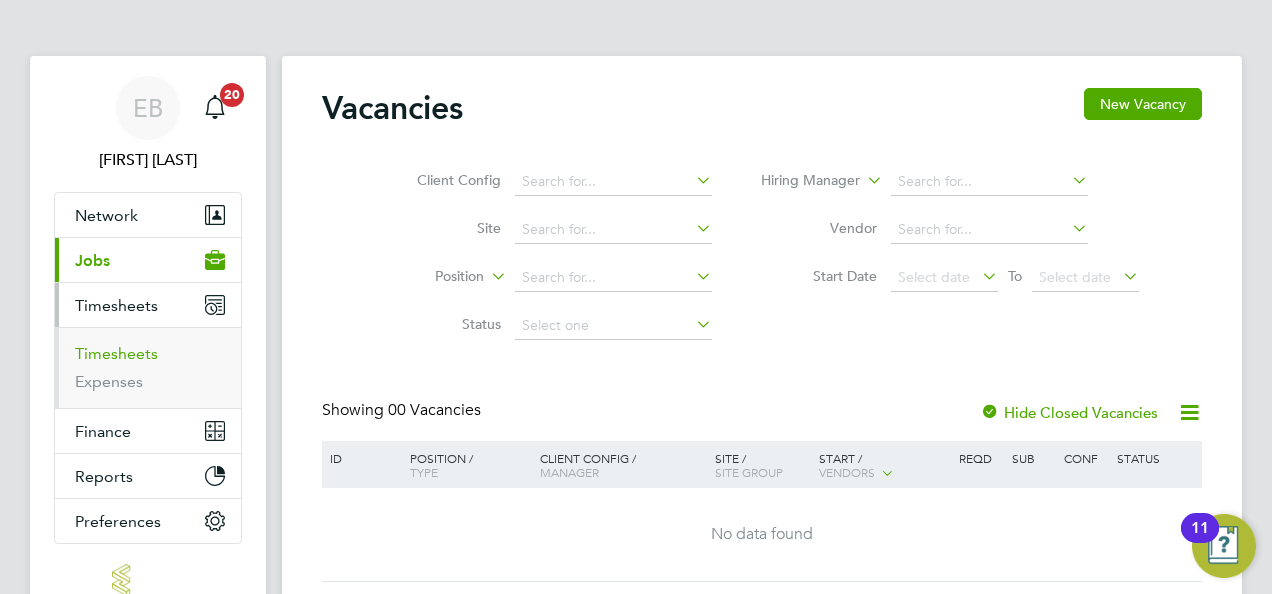 click on "Timesheets" at bounding box center [116, 353] 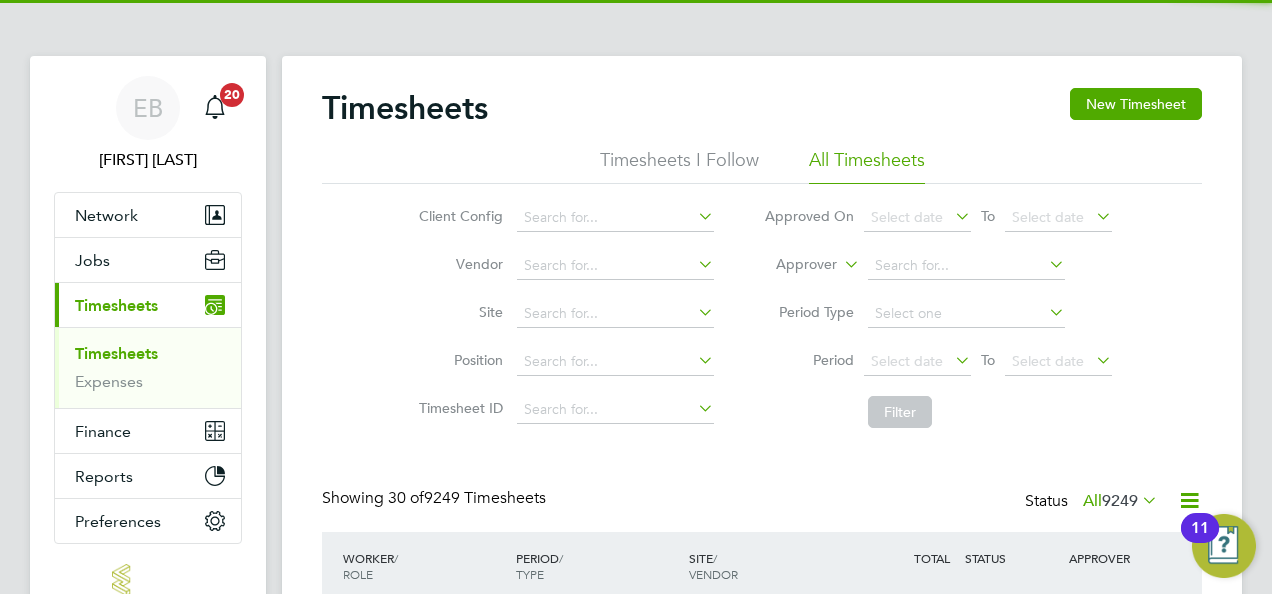 scroll, scrollTop: 10, scrollLeft: 10, axis: both 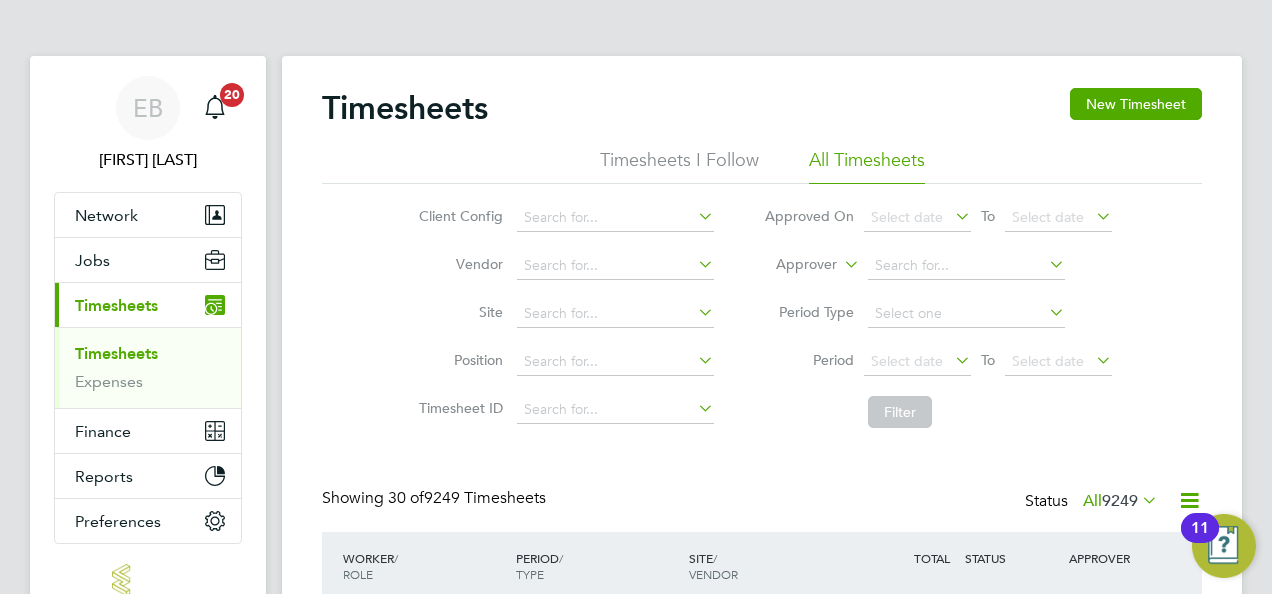 click 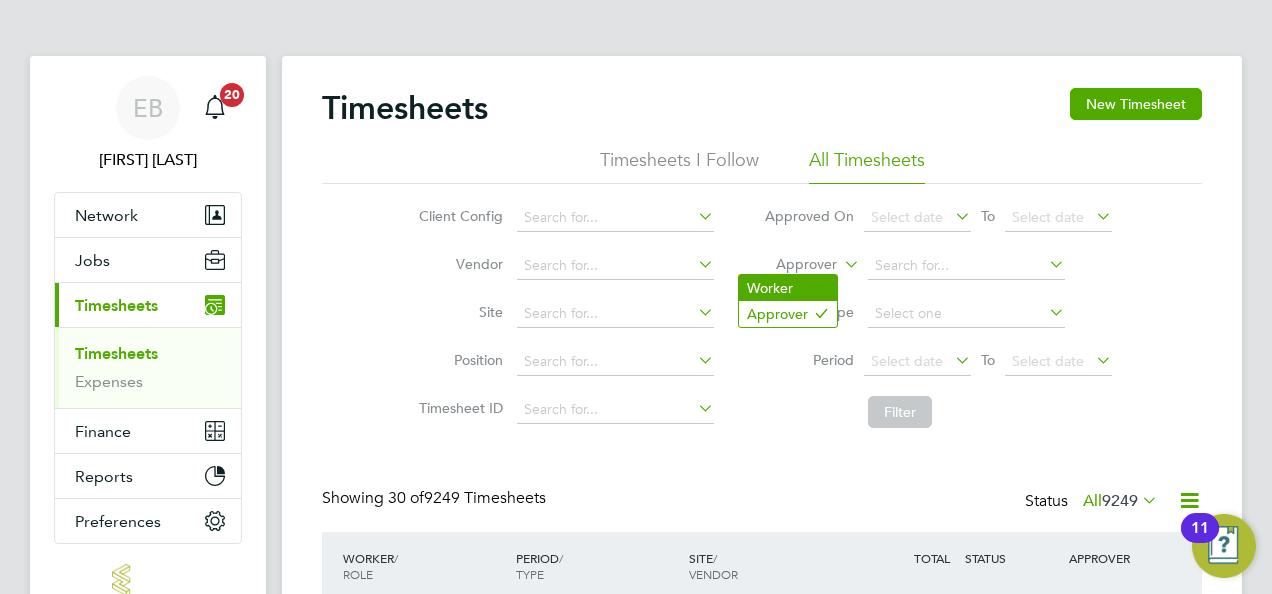 click on "Worker" 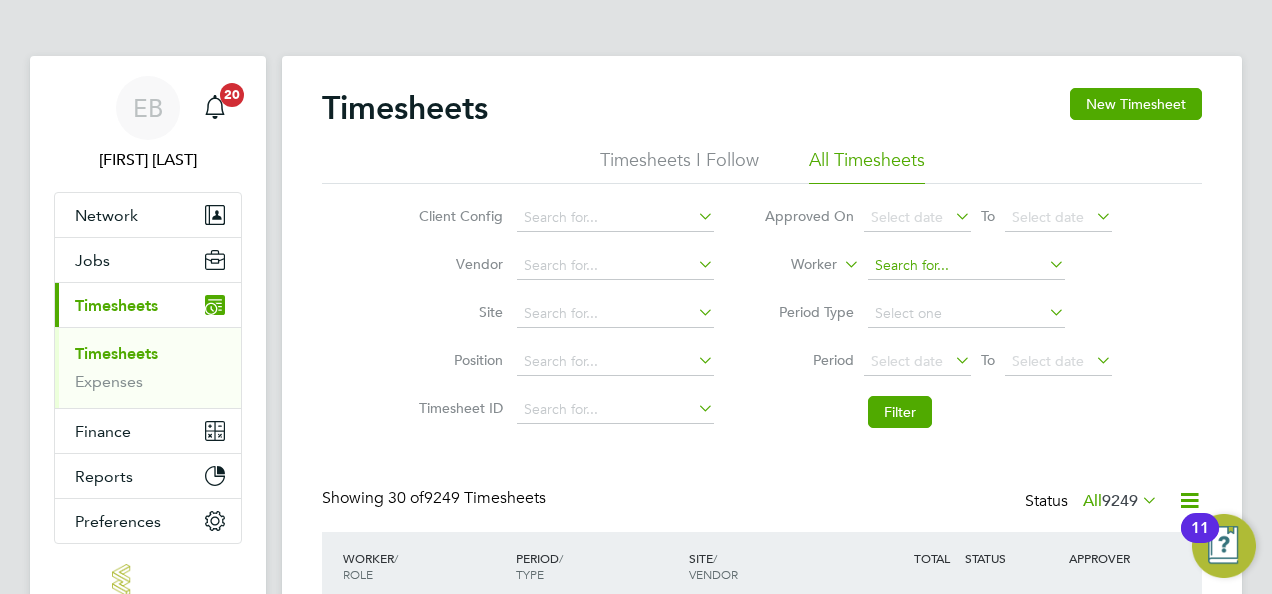 click 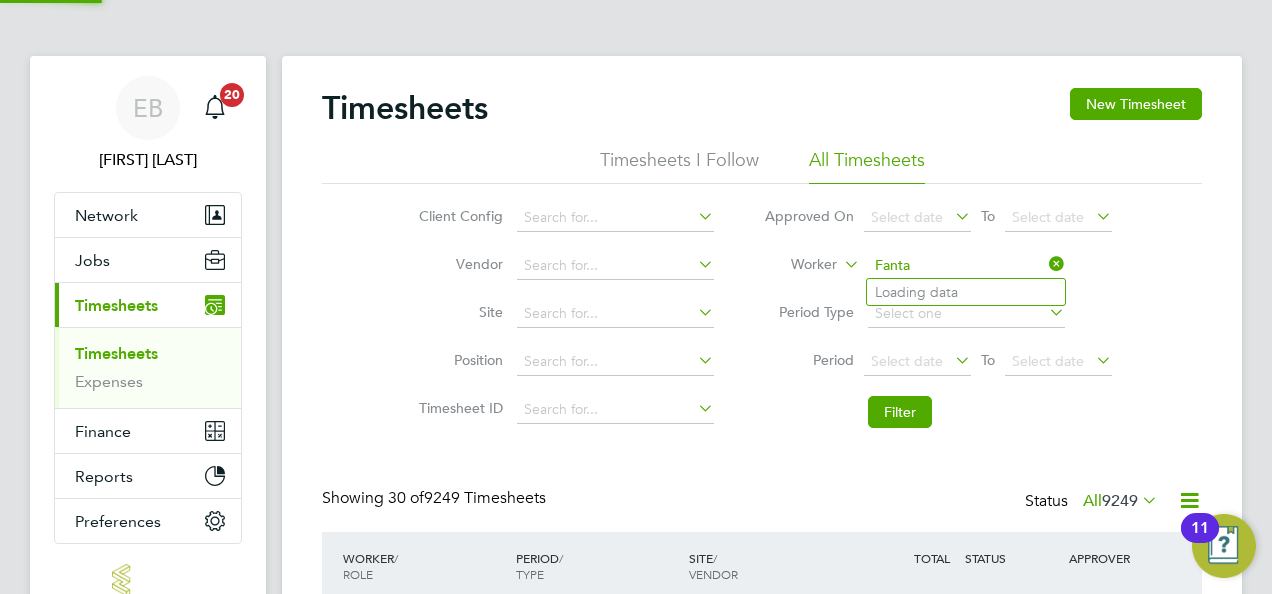 type on "Fanta Djitte" 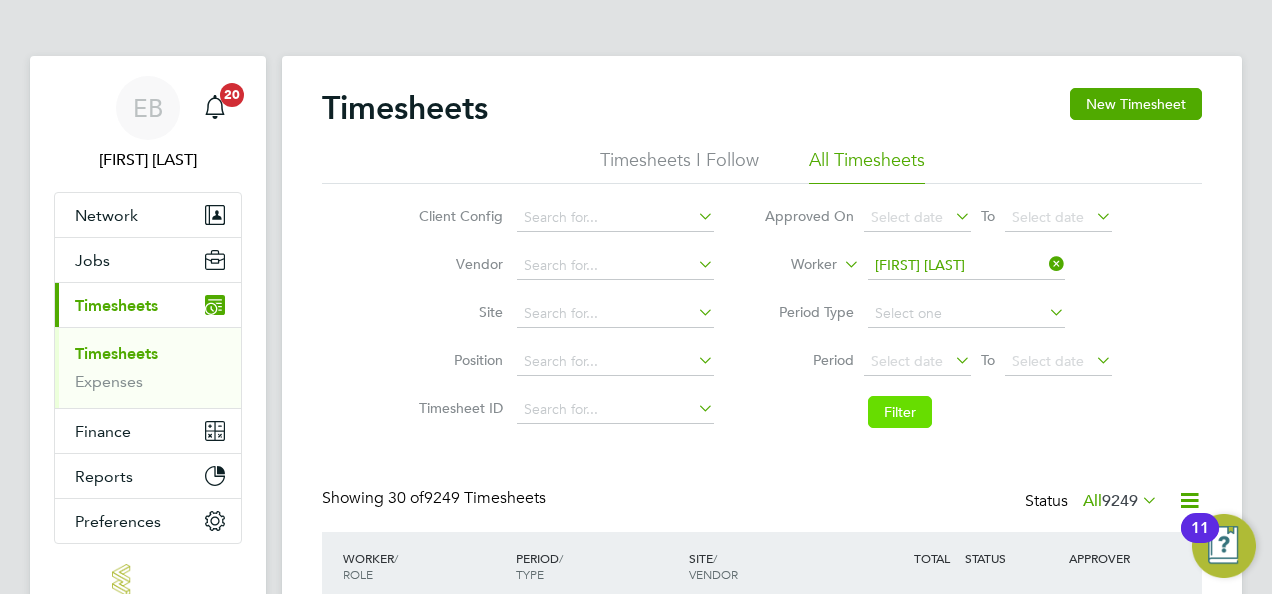 click on "Filter" 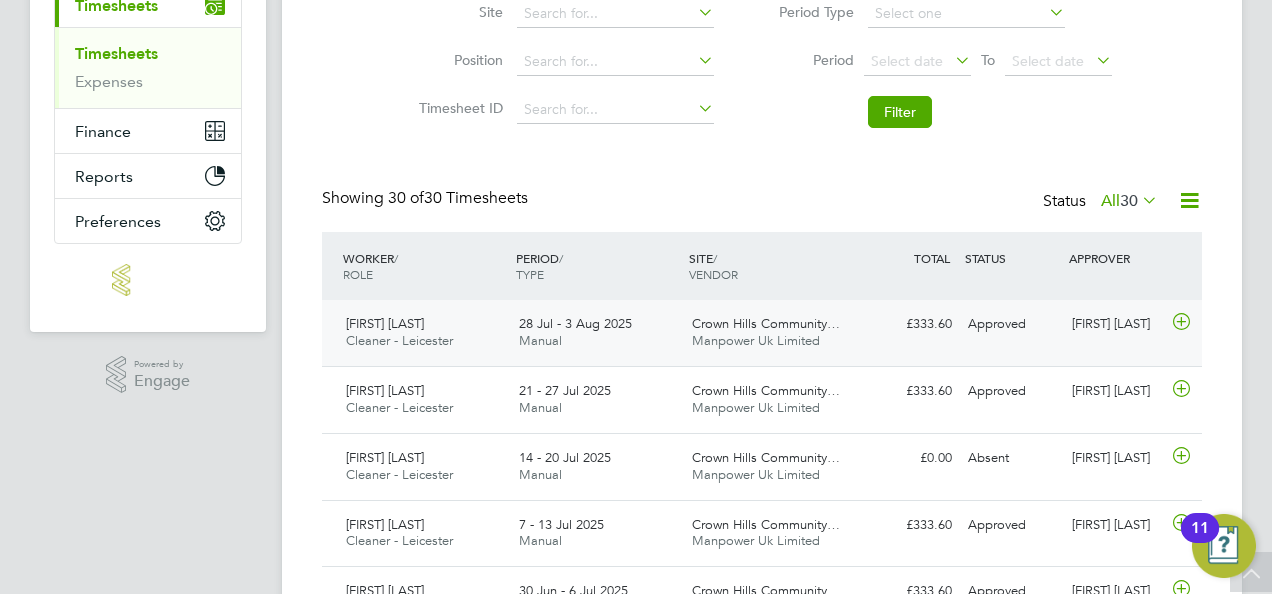 click on "Approved" 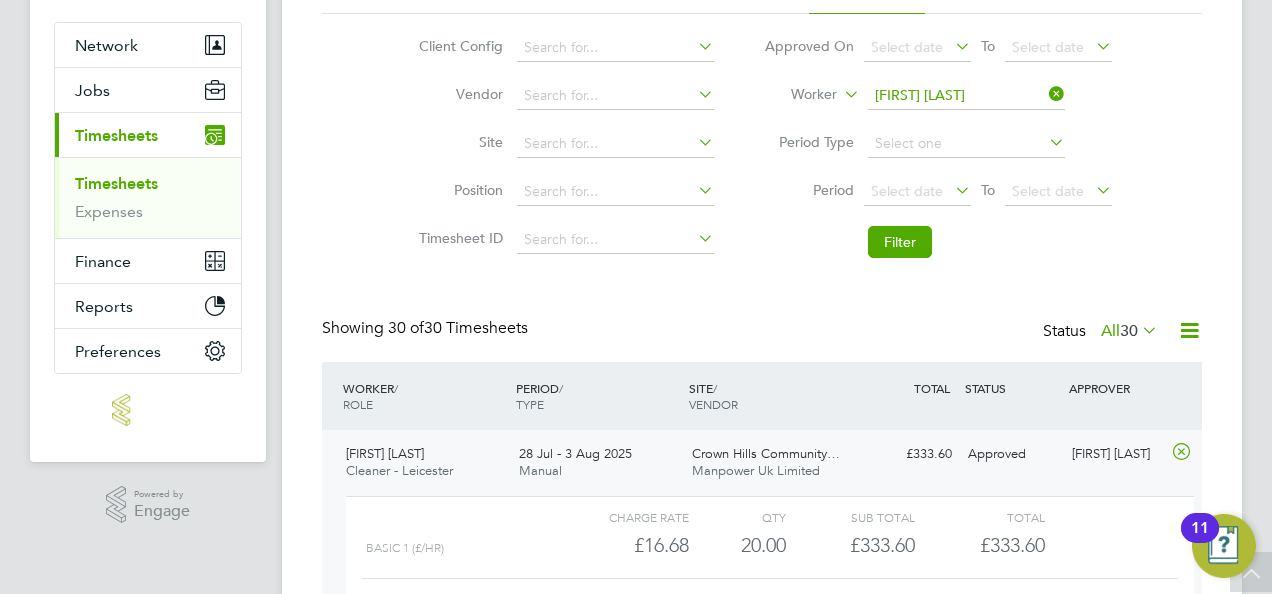 scroll, scrollTop: 100, scrollLeft: 0, axis: vertical 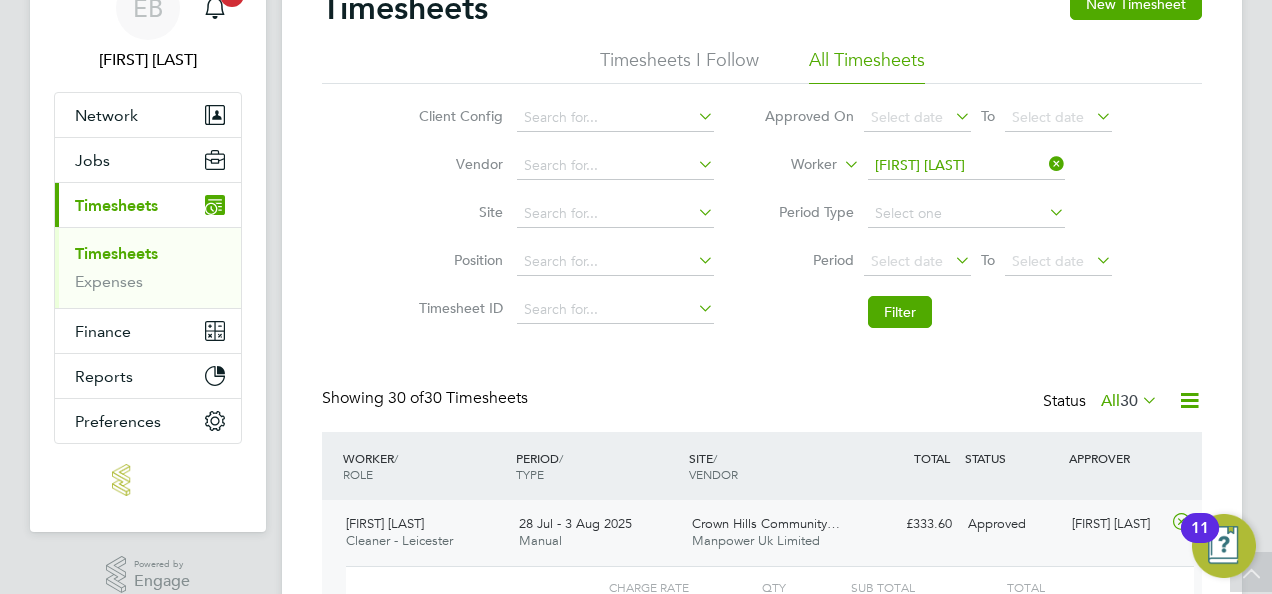 type 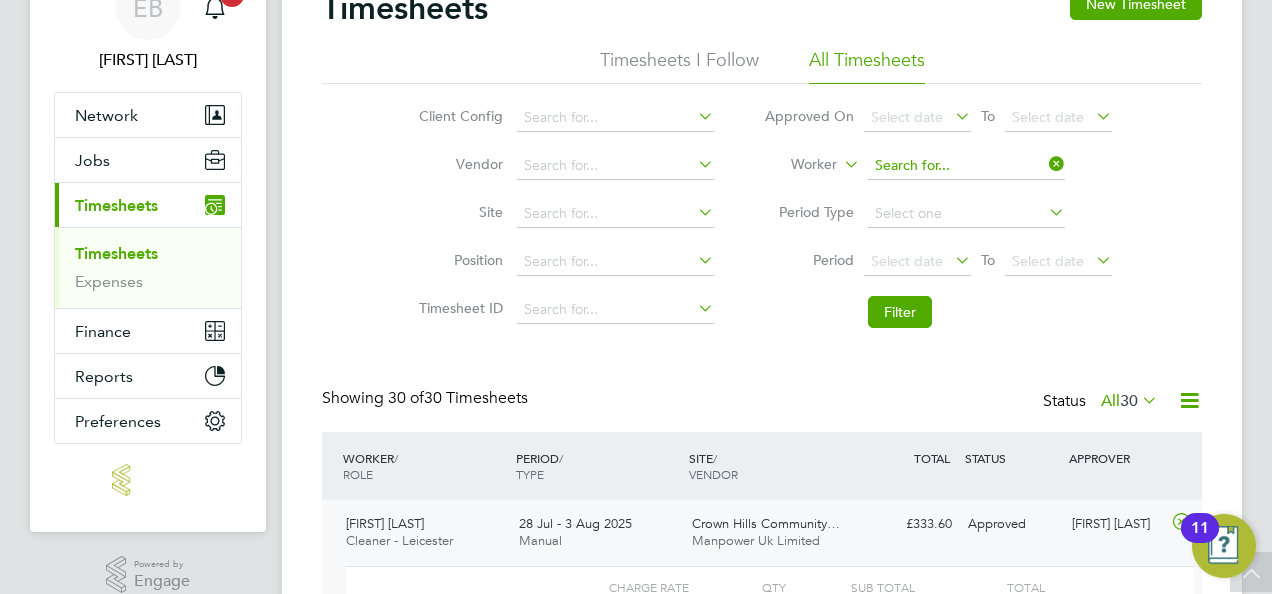 click 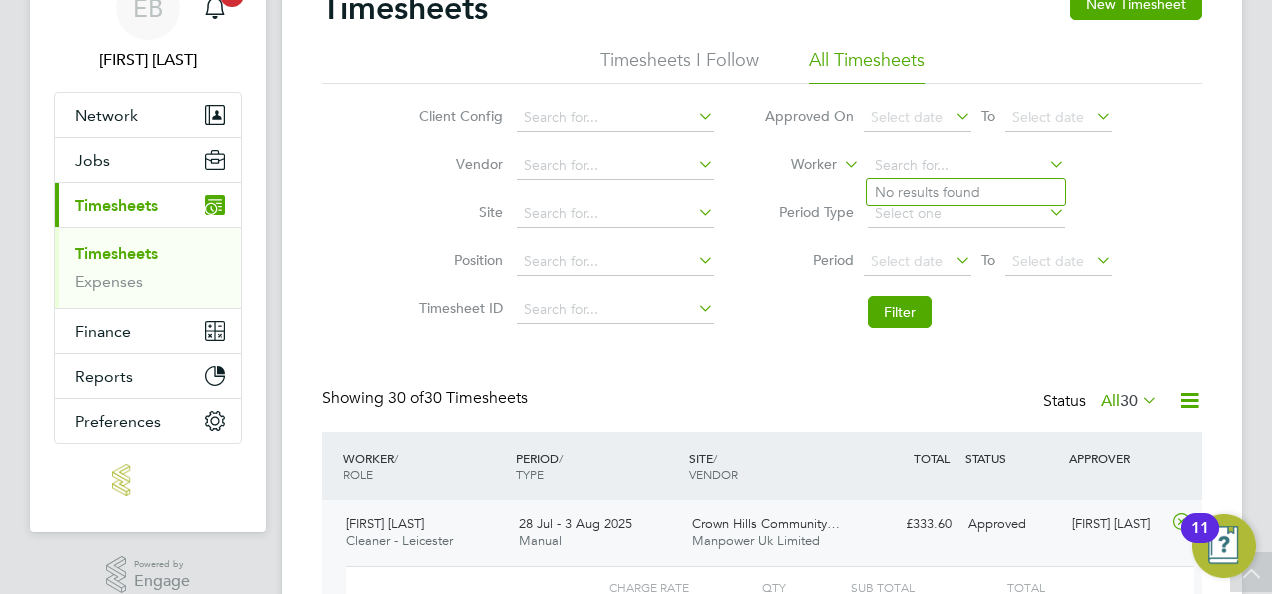 click on "Worker" 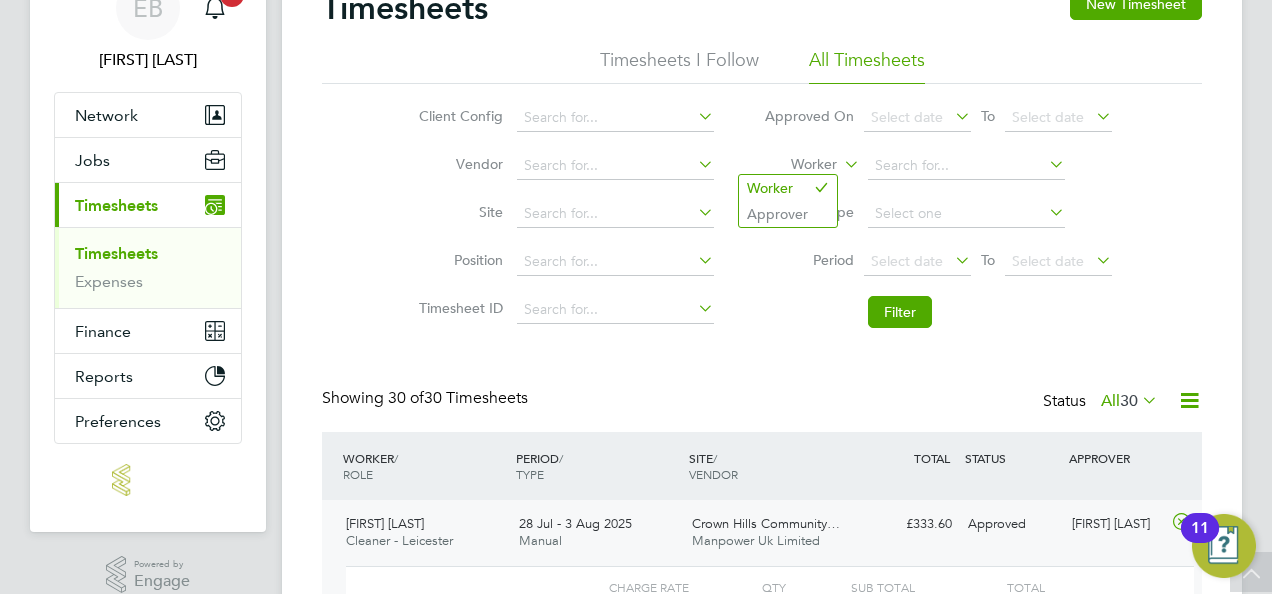 click 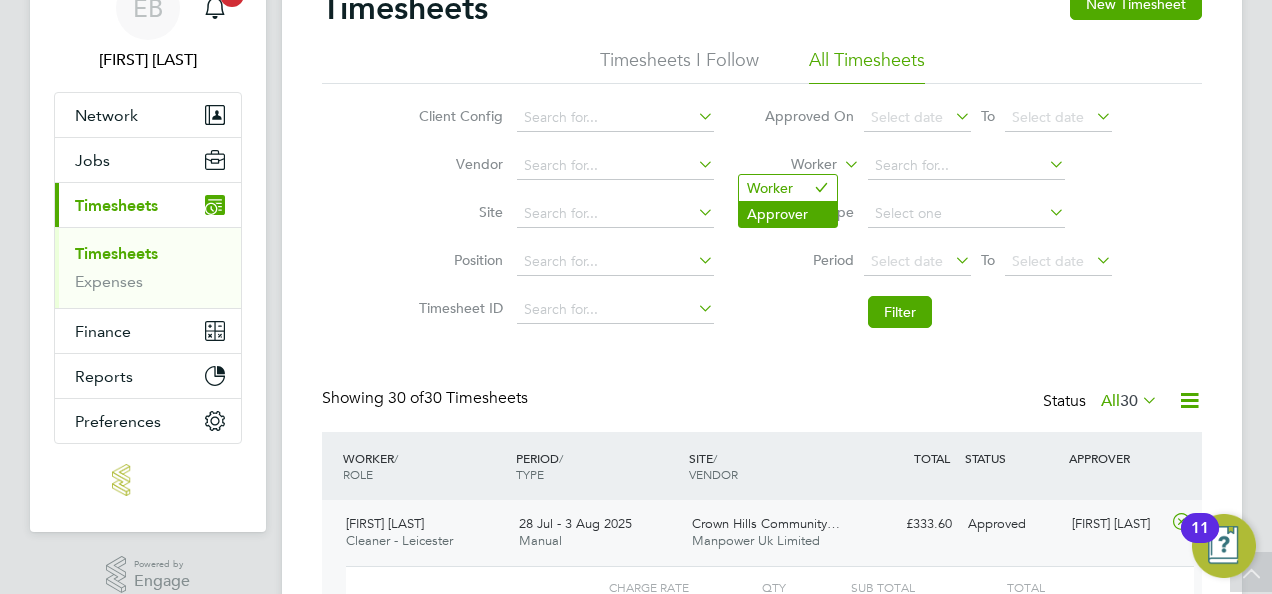 click on "Approver" 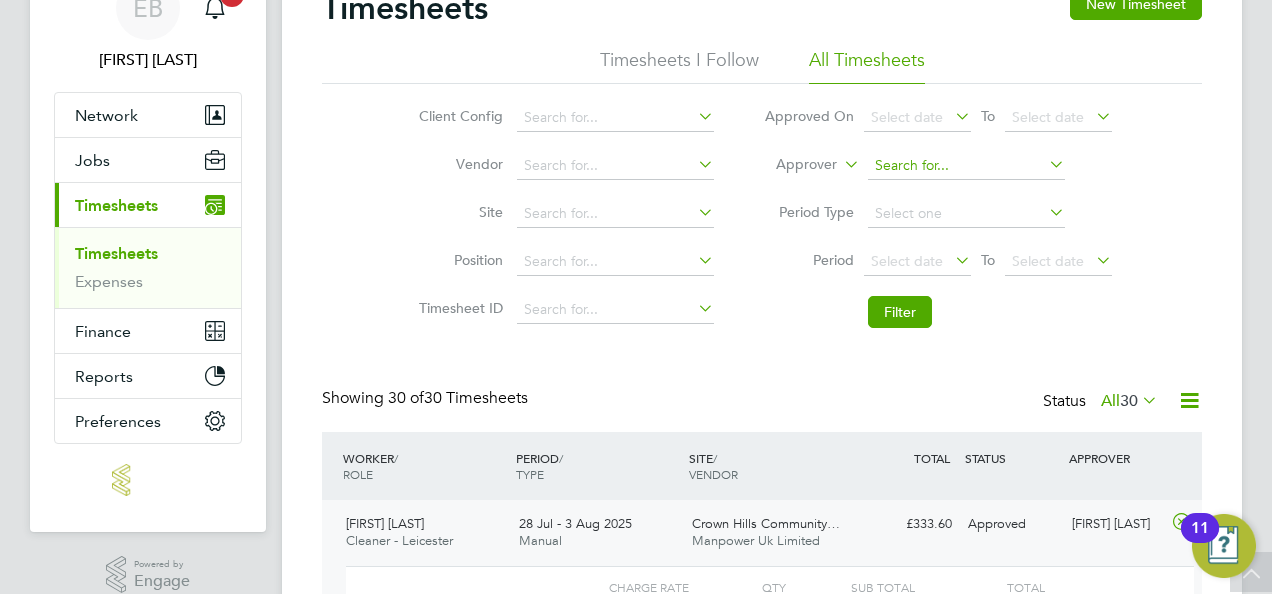 click 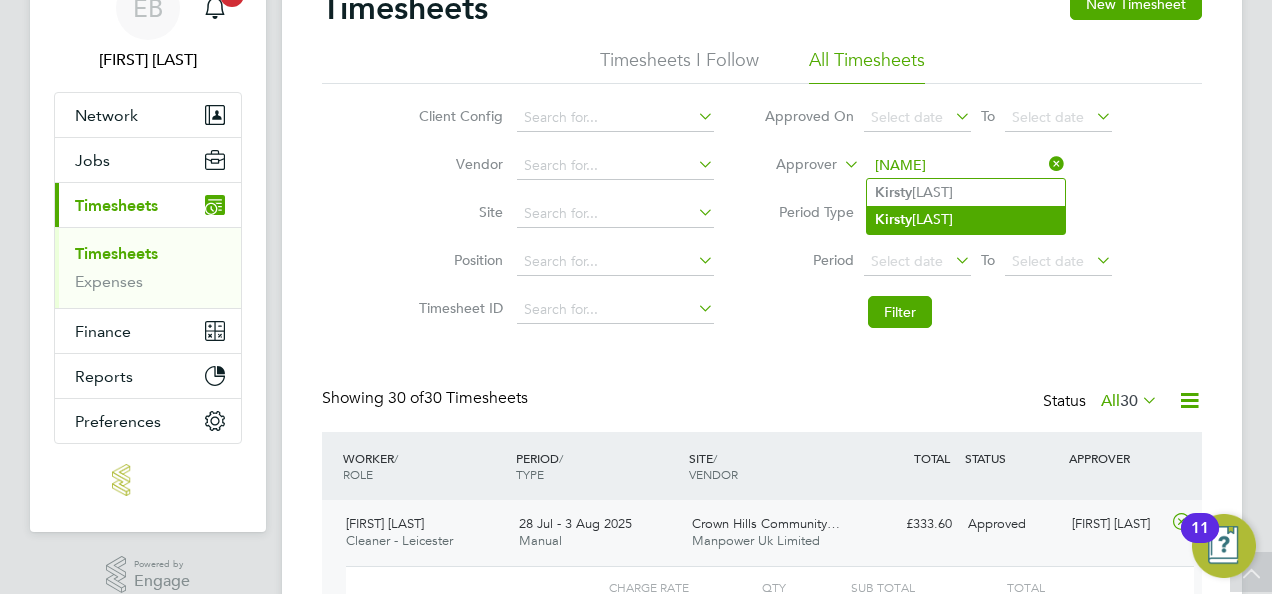 click on "Kirsty" 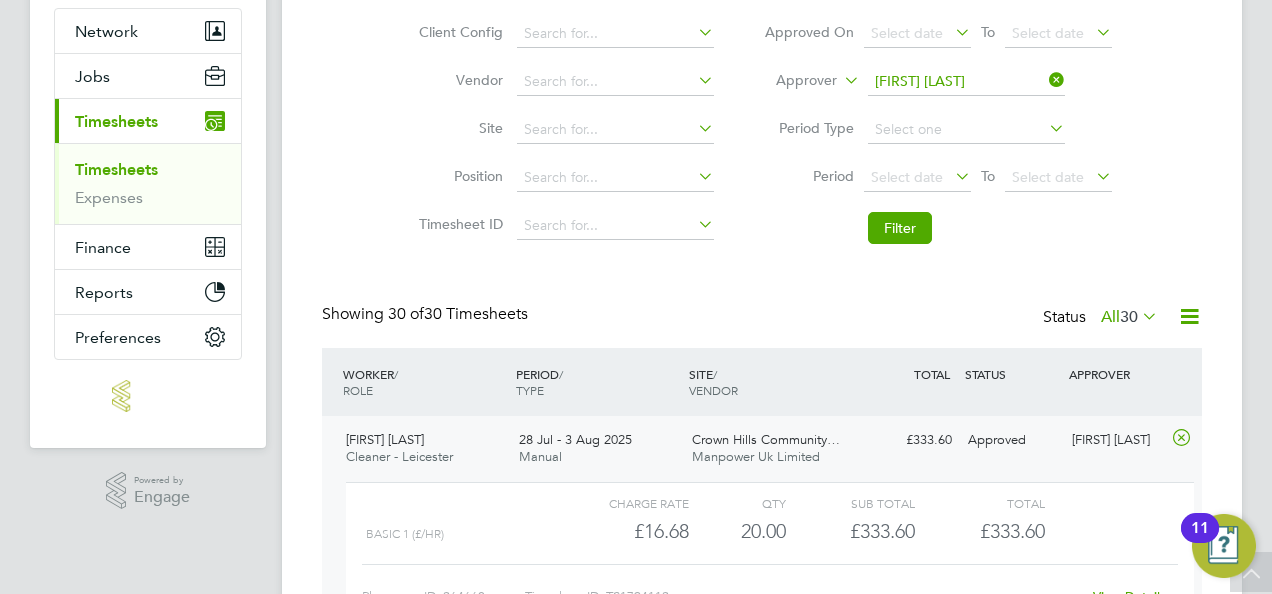 scroll, scrollTop: 300, scrollLeft: 0, axis: vertical 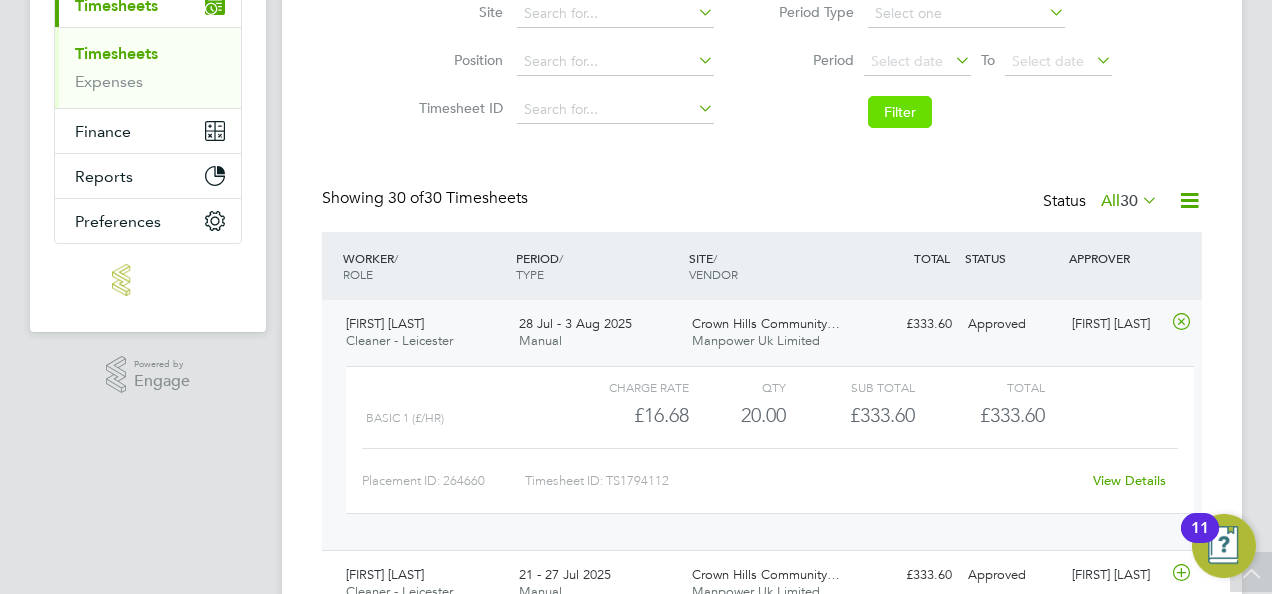 click on "Filter" 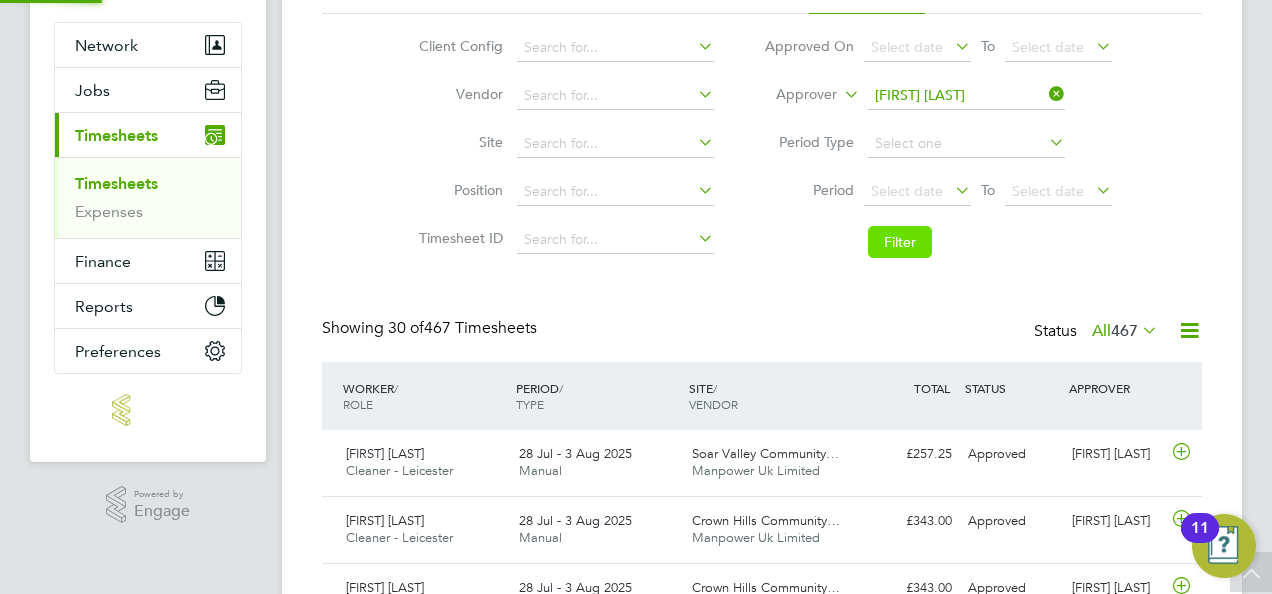 scroll, scrollTop: 300, scrollLeft: 0, axis: vertical 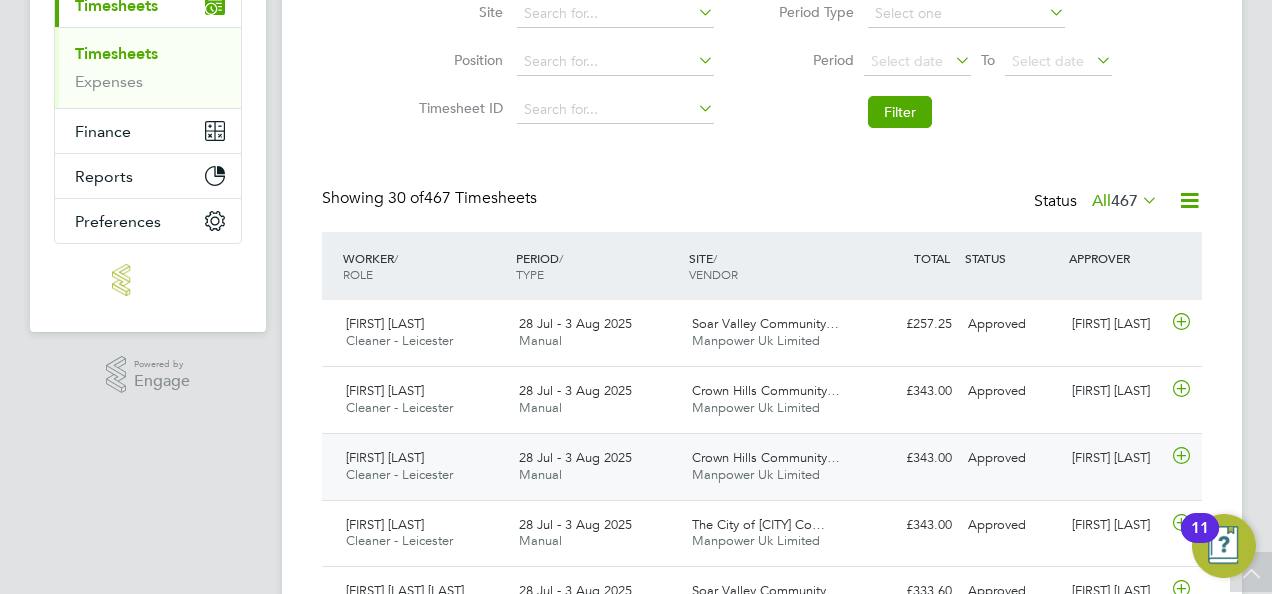drag, startPoint x: 913, startPoint y: 114, endPoint x: 430, endPoint y: 460, distance: 594.1422 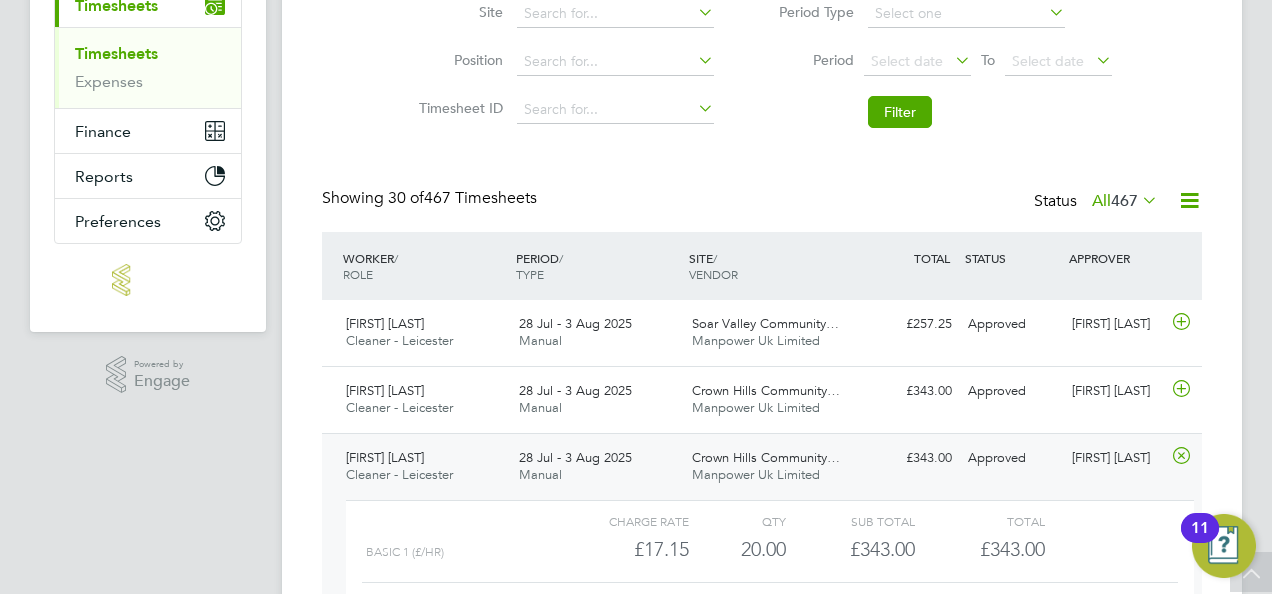click on "Basic 1 (£/HR)" 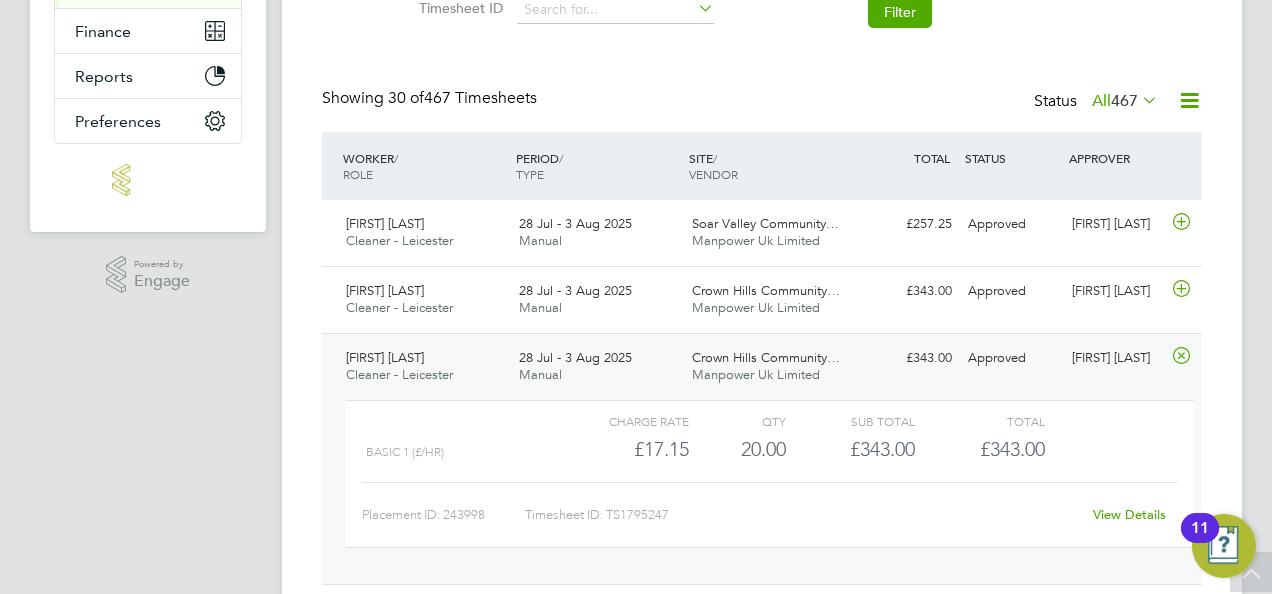 click on "View Details" 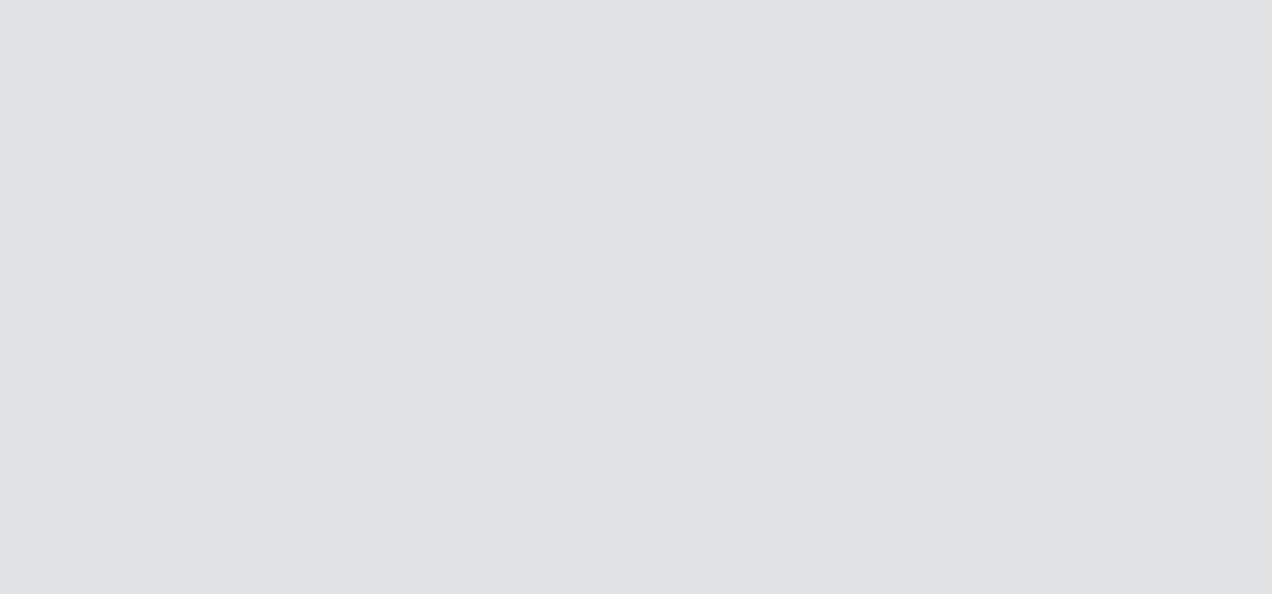 scroll, scrollTop: 0, scrollLeft: 0, axis: both 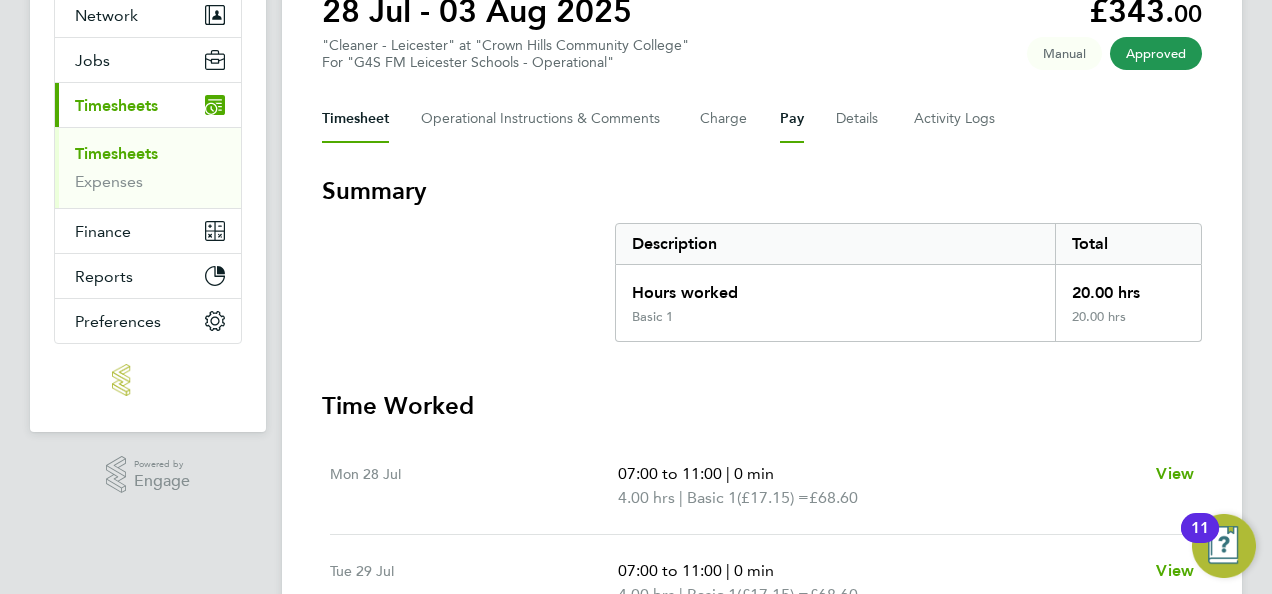 click on "Pay" at bounding box center (792, 119) 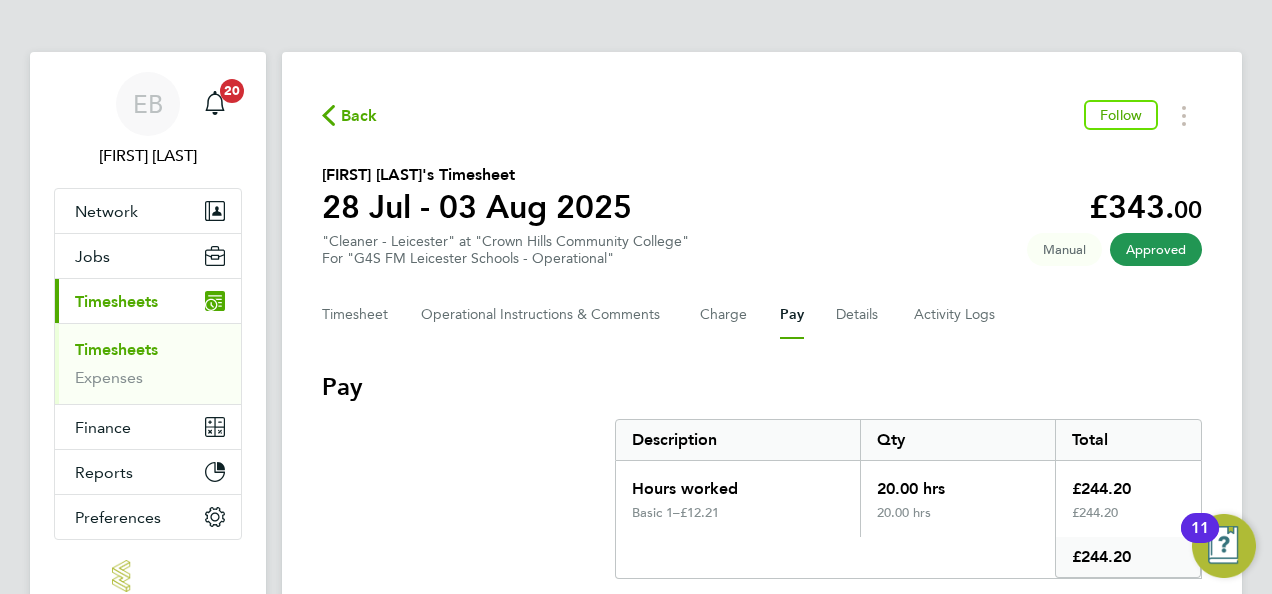 scroll, scrollTop: 0, scrollLeft: 0, axis: both 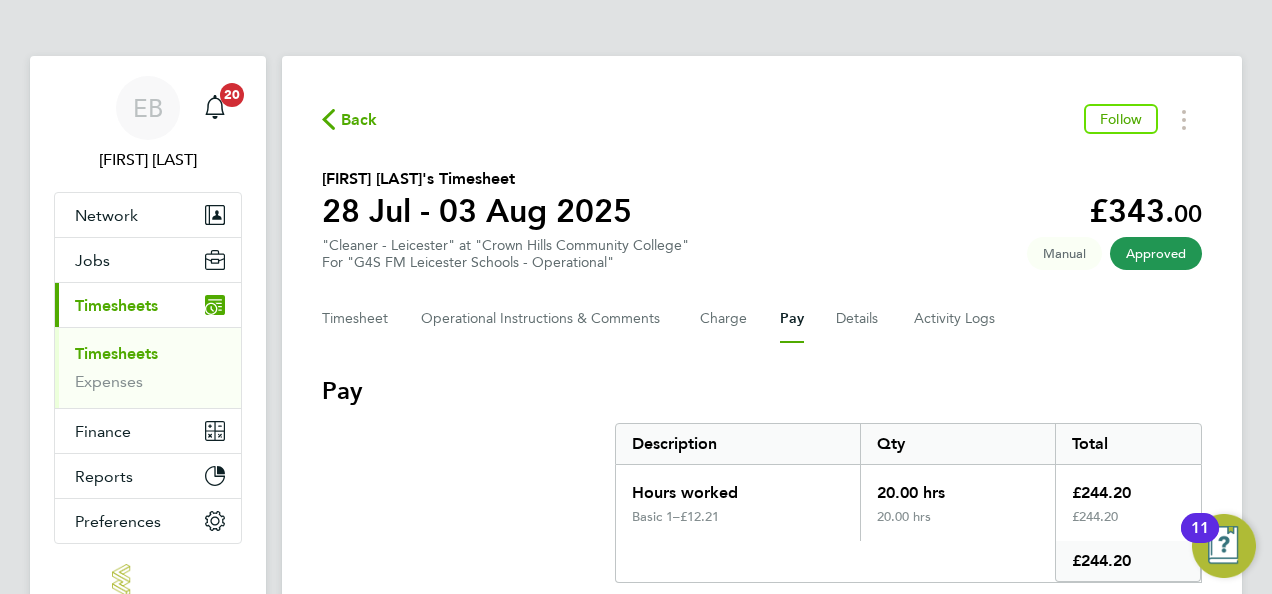 click on "Back" 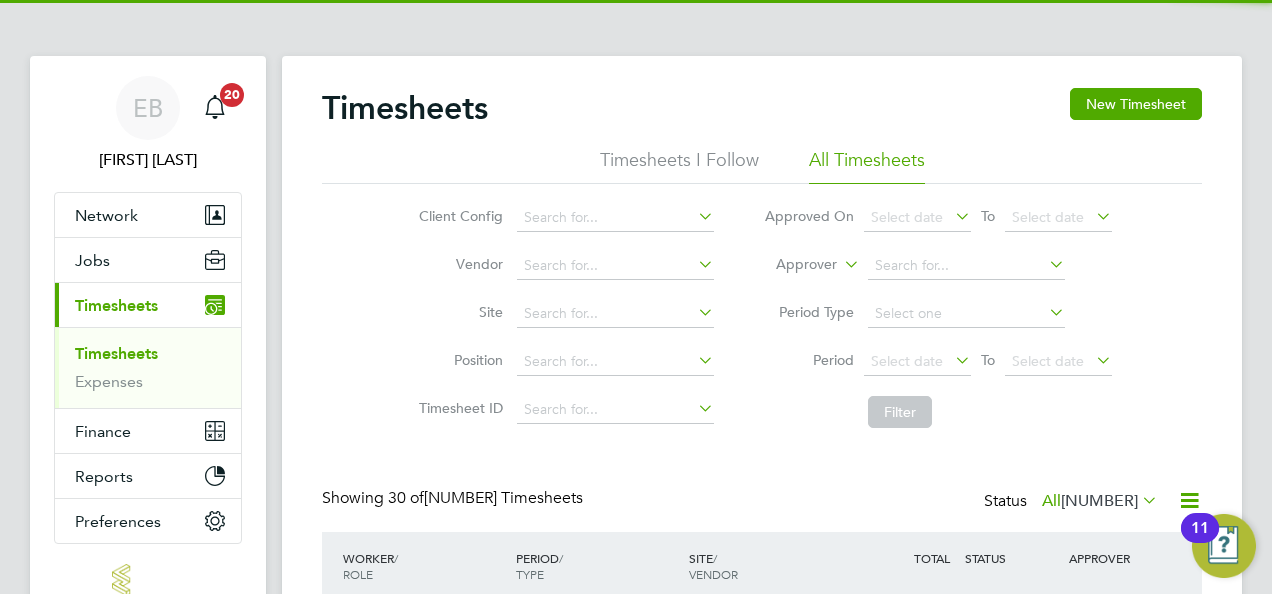 scroll, scrollTop: 10, scrollLeft: 10, axis: both 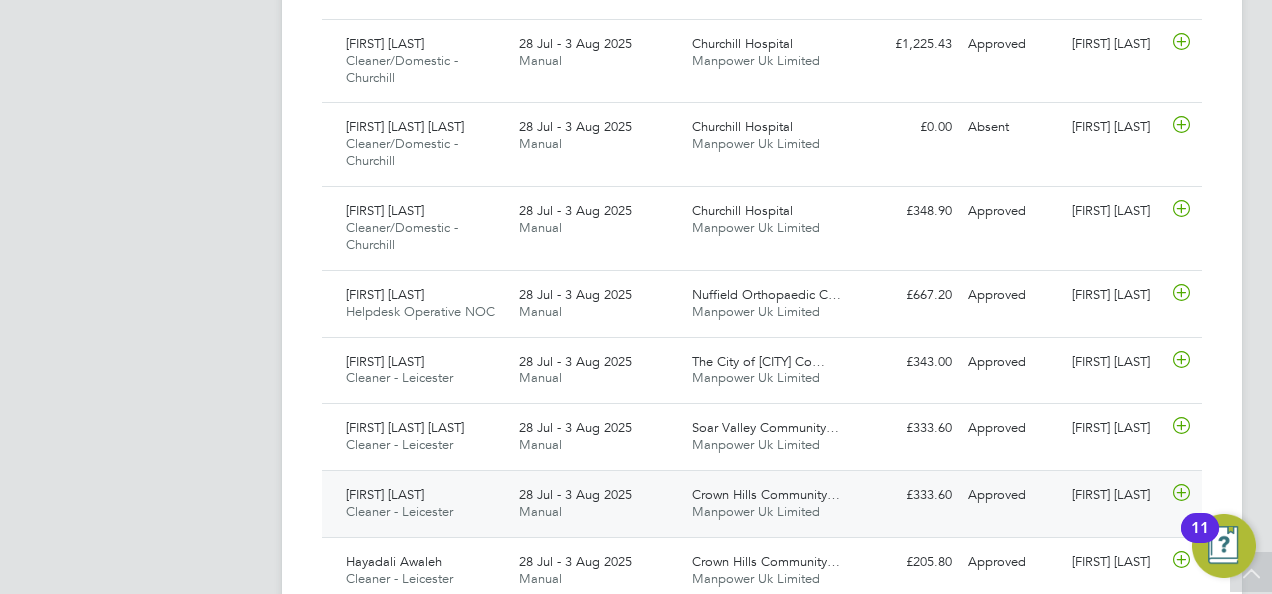 click 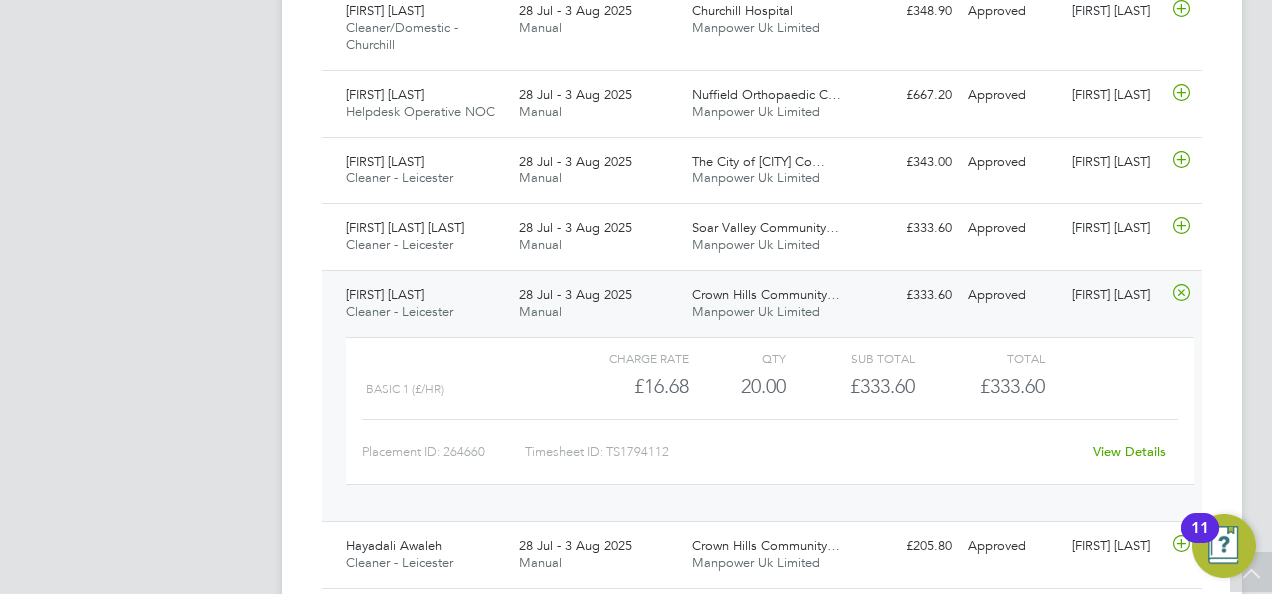 click on "View Details" 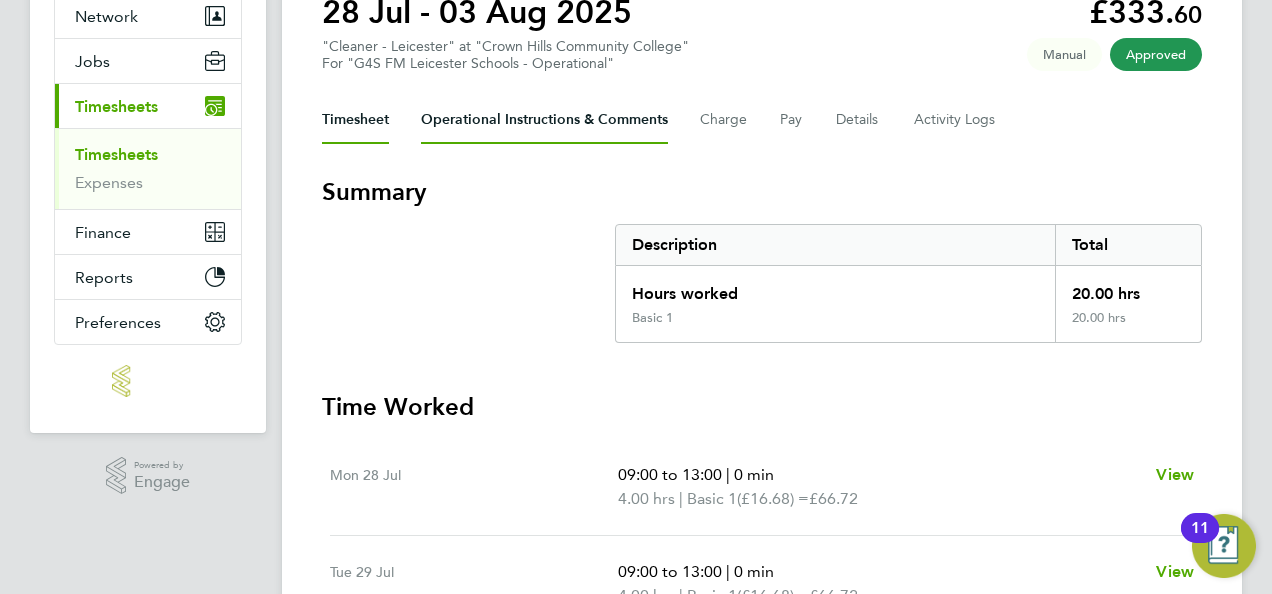 scroll, scrollTop: 200, scrollLeft: 0, axis: vertical 